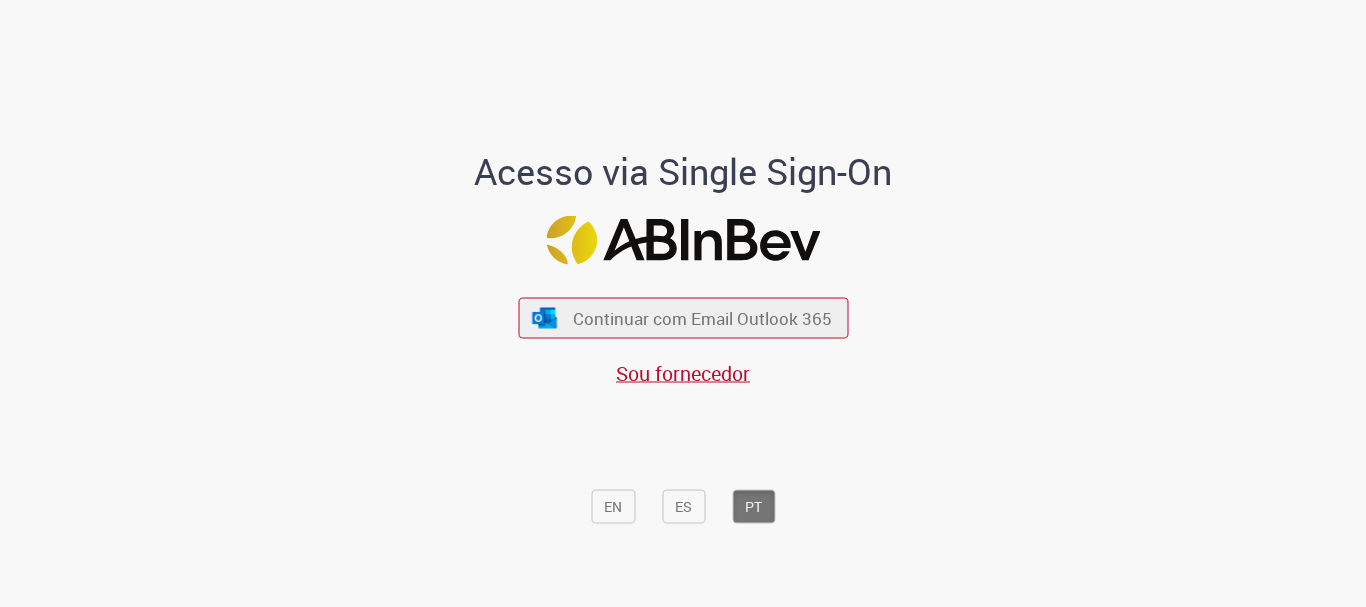 scroll, scrollTop: 0, scrollLeft: 0, axis: both 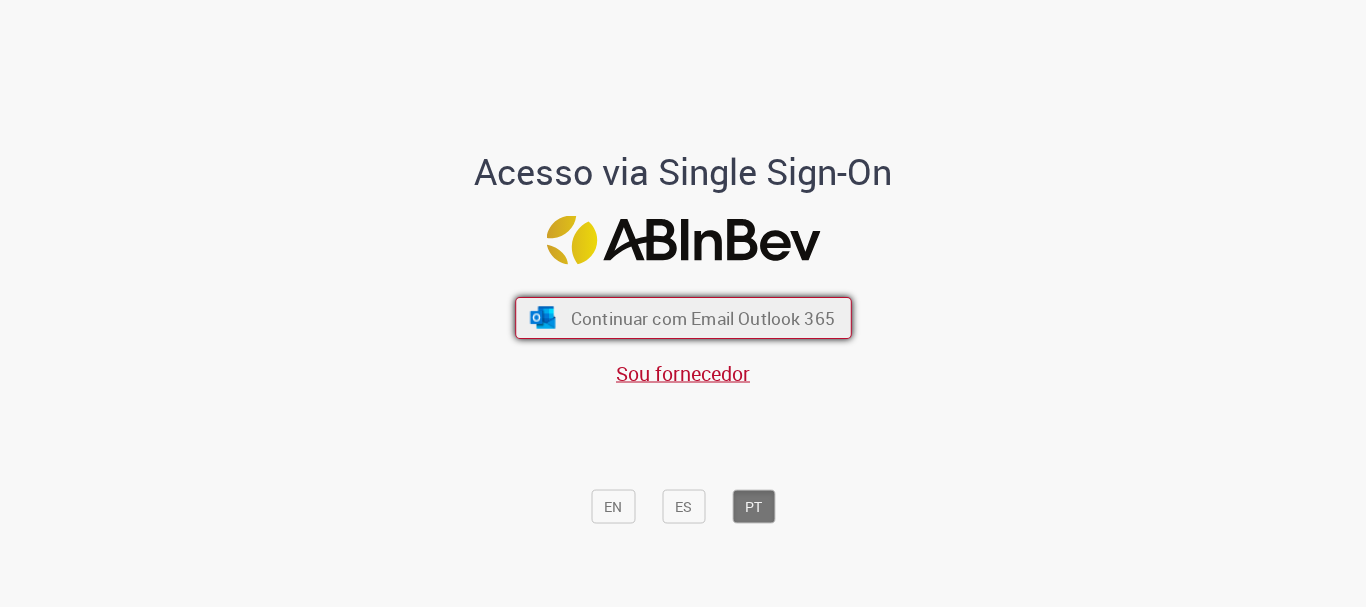 click on "Continuar com Email Outlook 365" at bounding box center [683, 318] 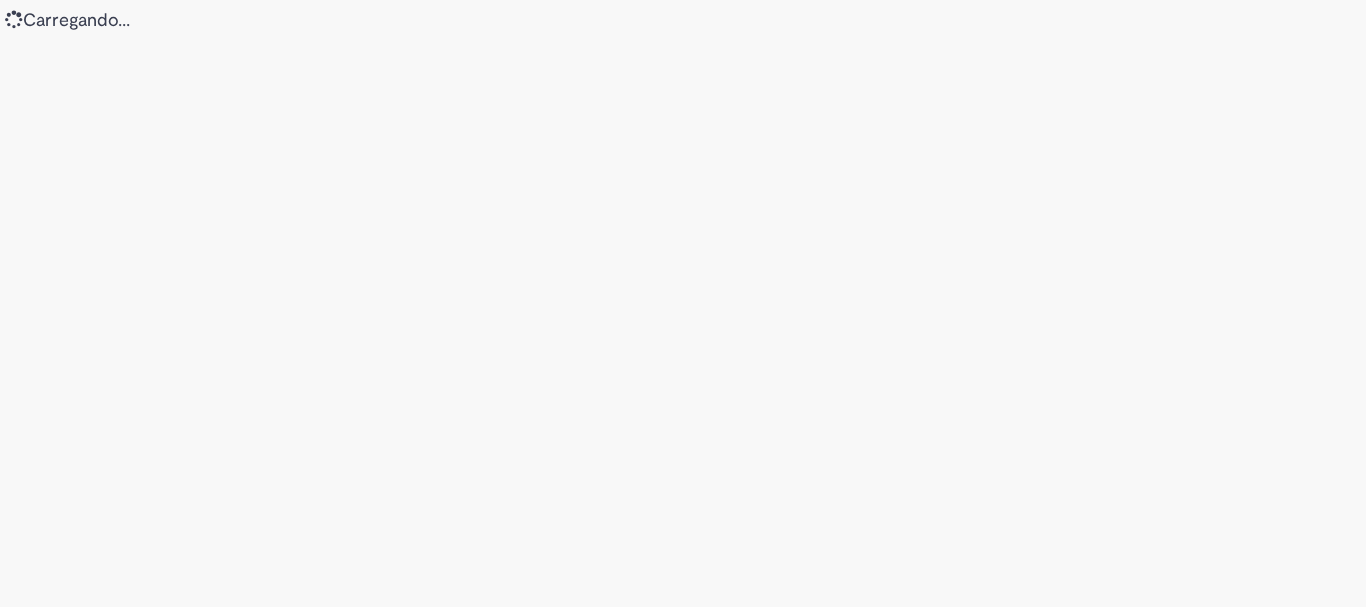 scroll, scrollTop: 0, scrollLeft: 0, axis: both 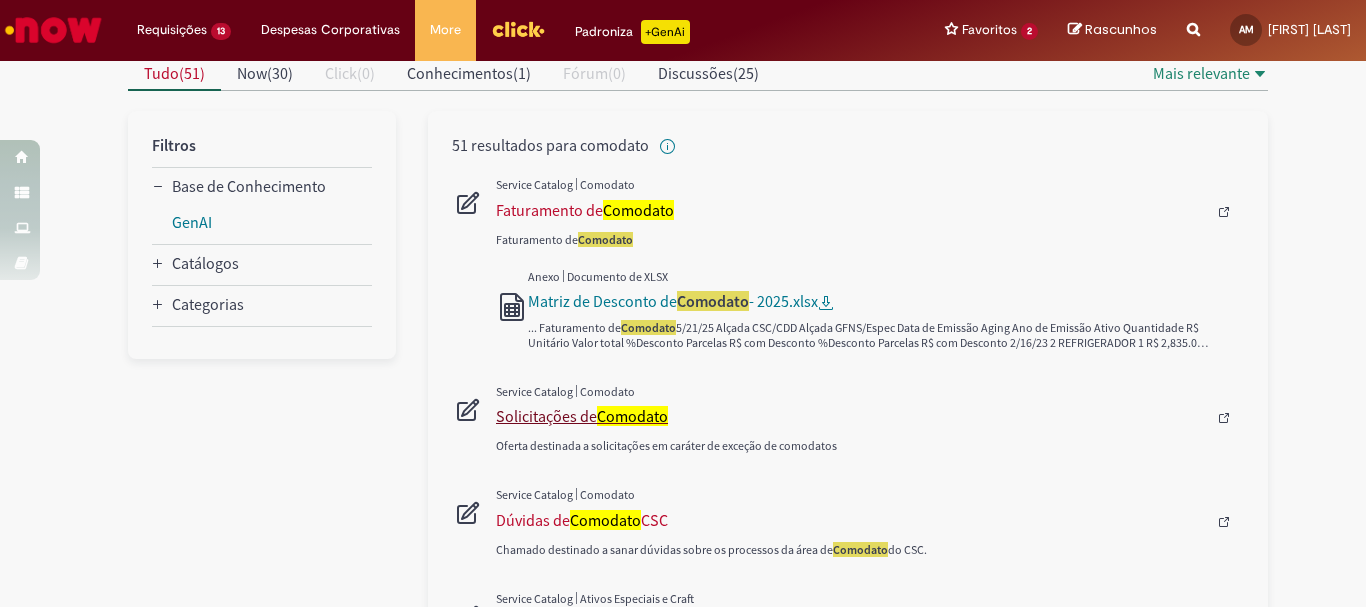 click on "Solicitações de  Comodato" at bounding box center [851, 416] 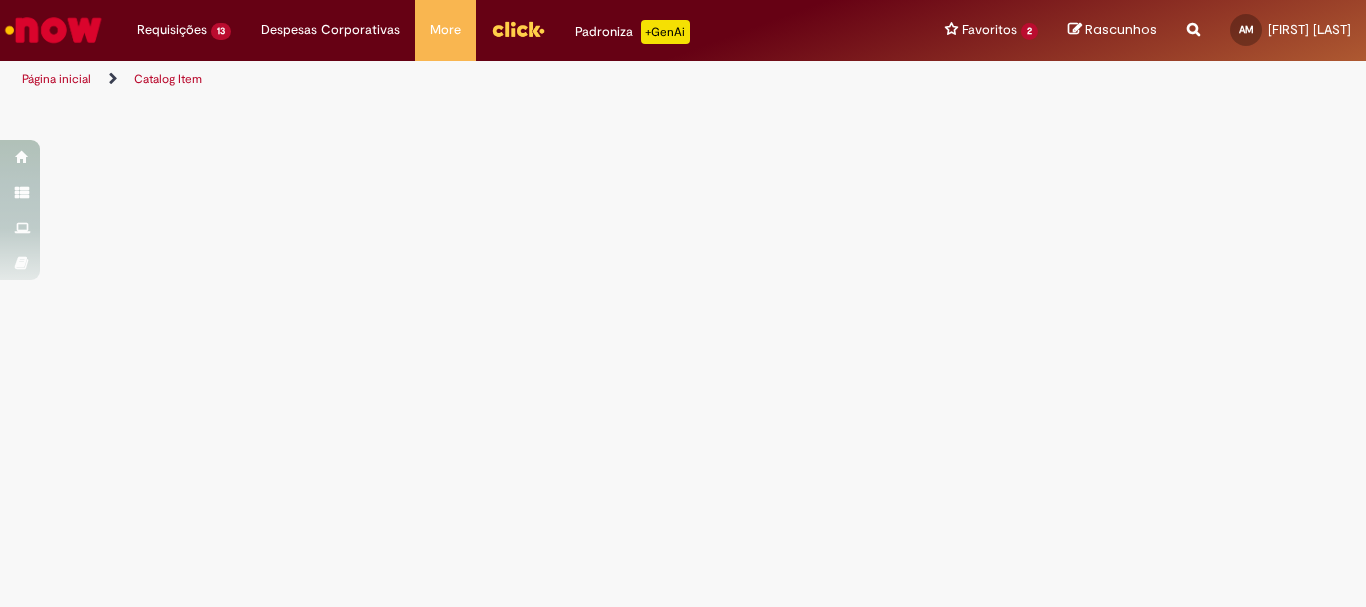 scroll, scrollTop: 0, scrollLeft: 0, axis: both 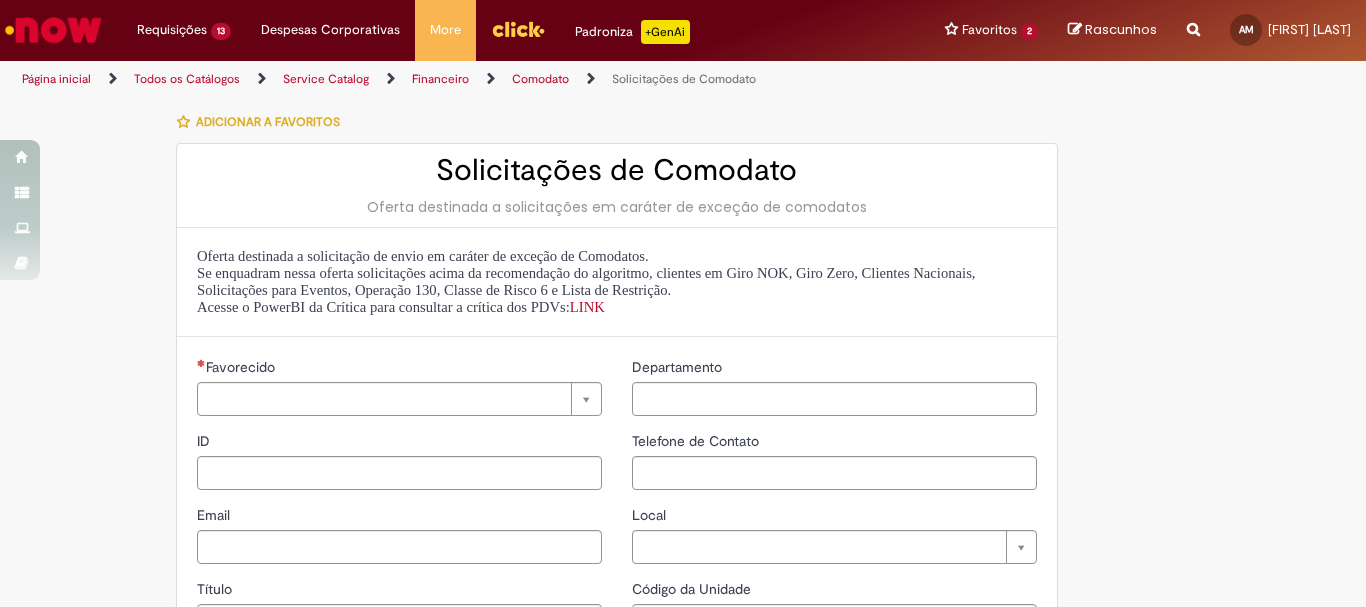 type on "********" 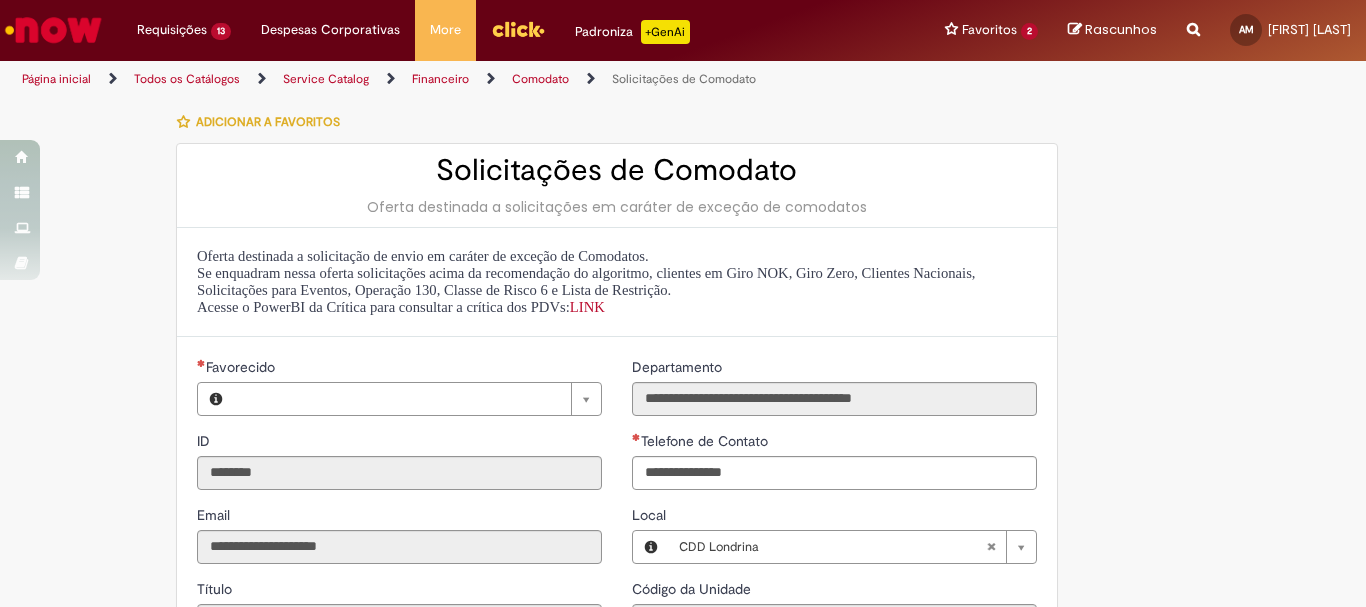 type on "**********" 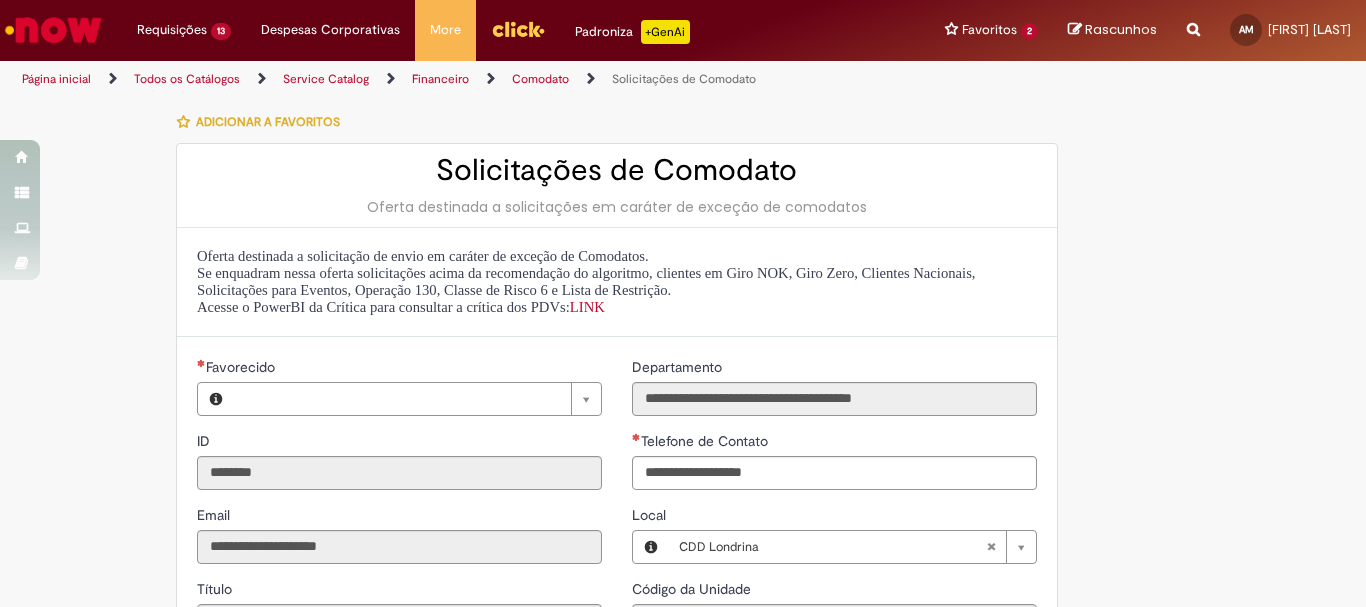 type on "**********" 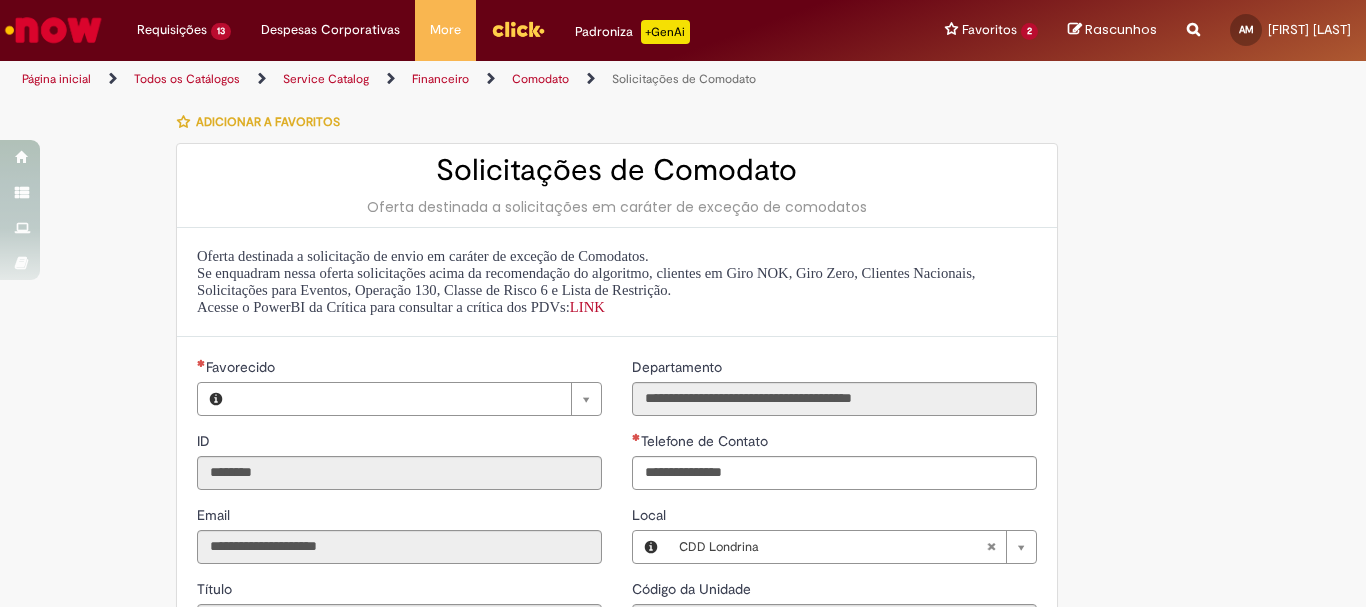 type on "**********" 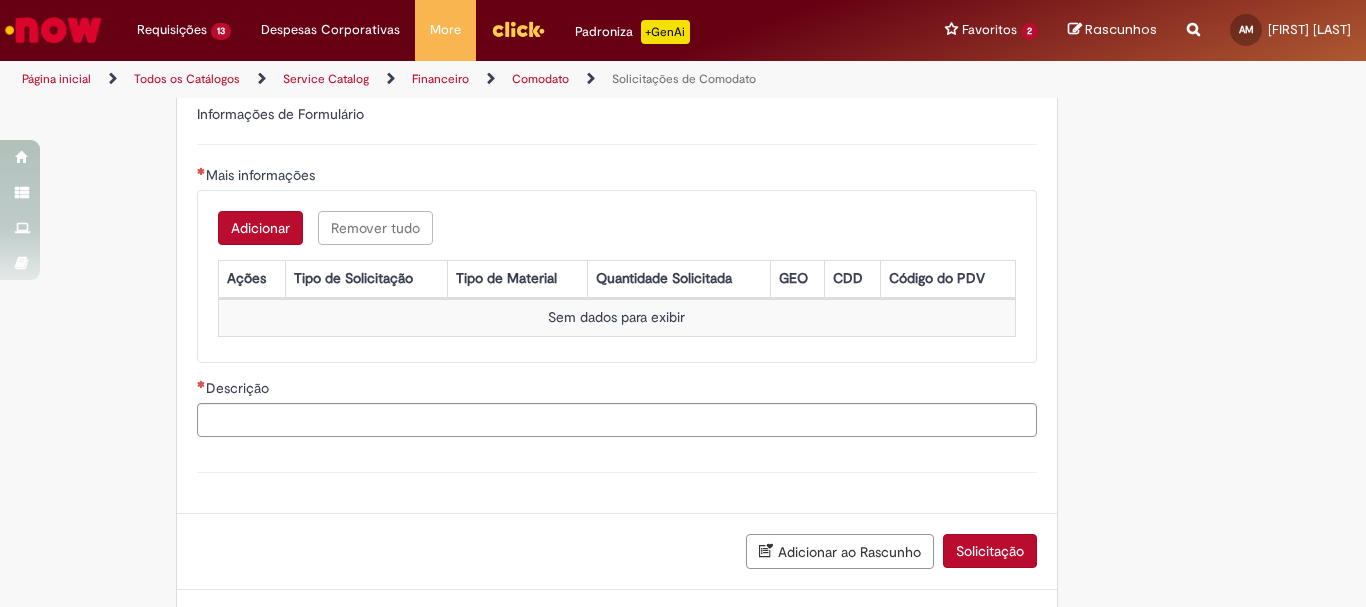 scroll, scrollTop: 690, scrollLeft: 0, axis: vertical 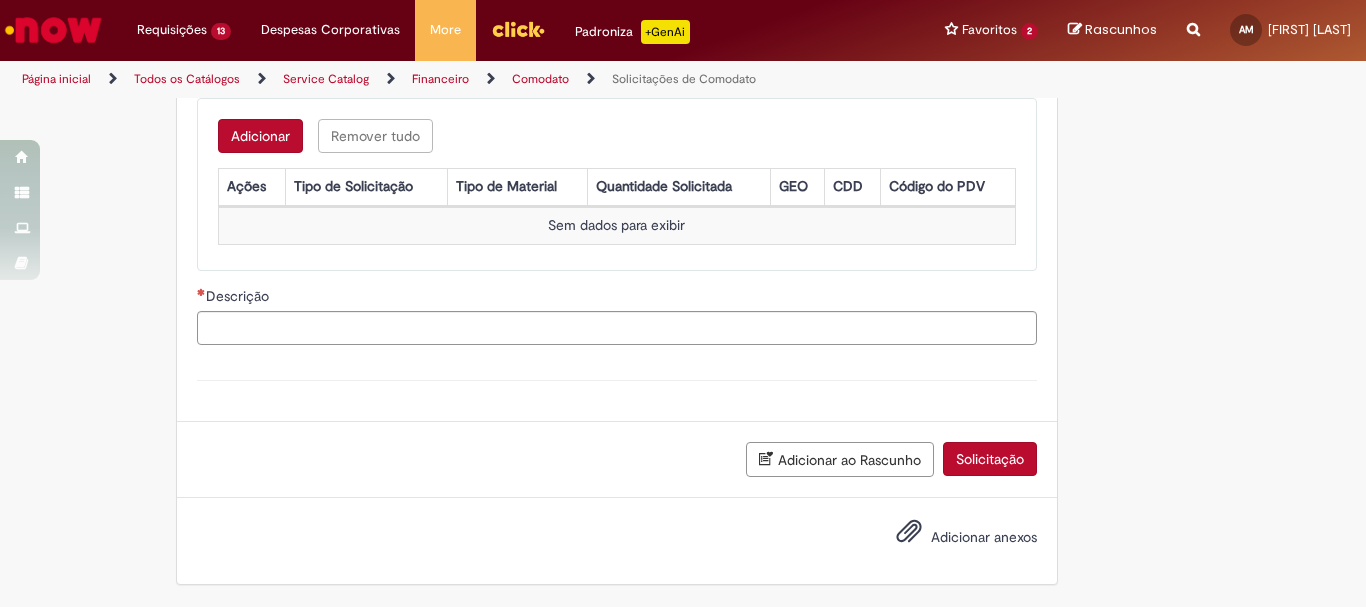 click on "Adicionar" at bounding box center (260, 136) 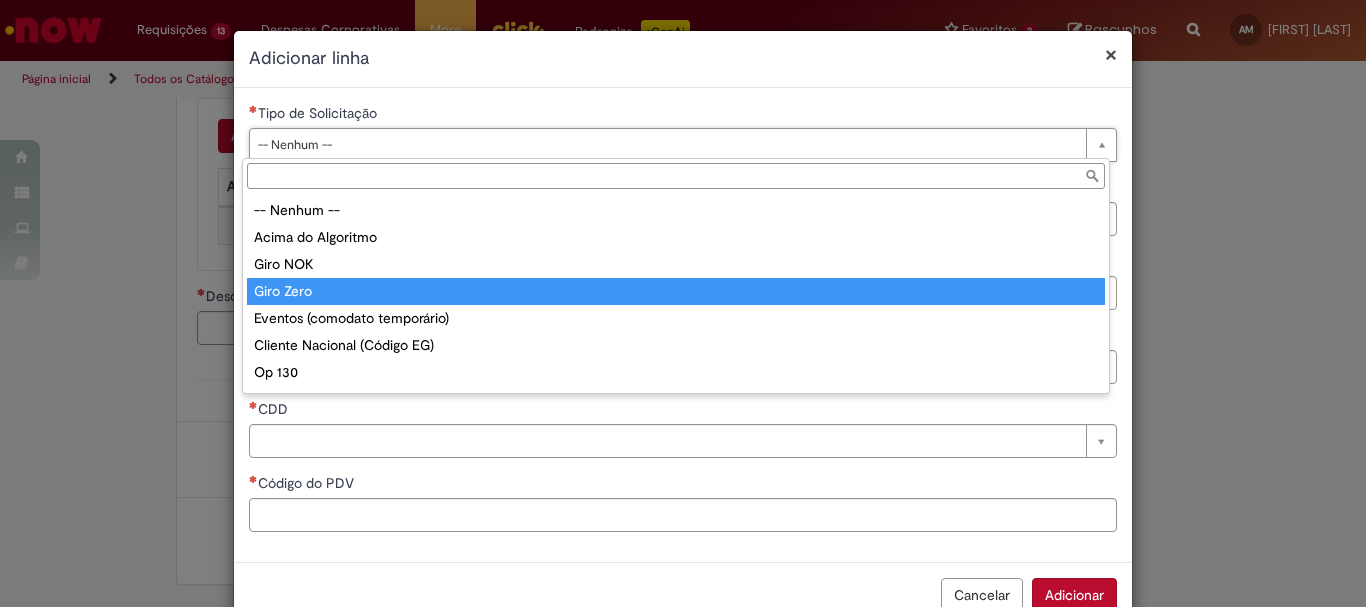 type on "*********" 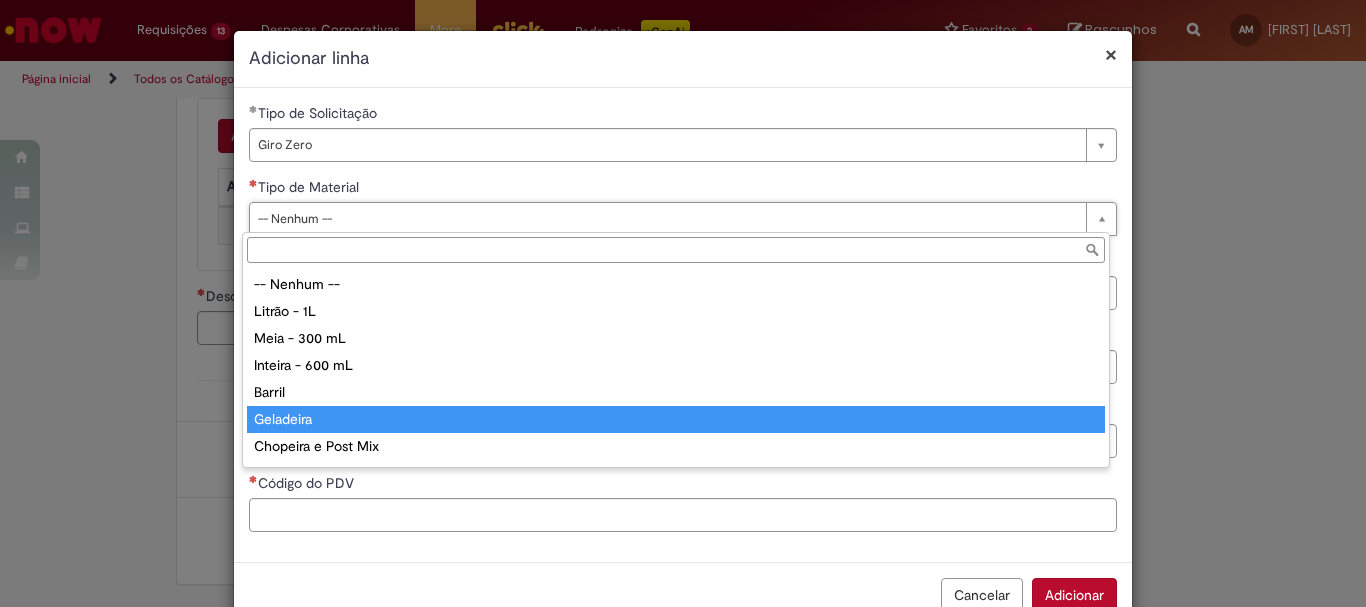type on "*********" 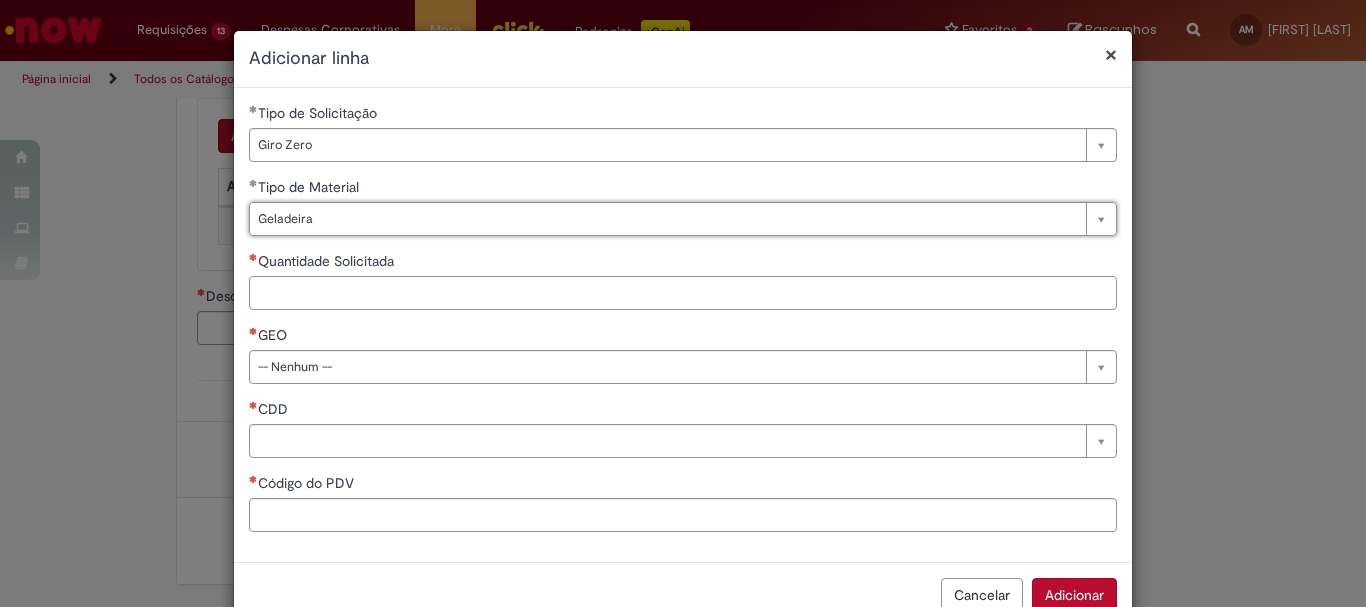 click on "Quantidade Solicitada" at bounding box center (683, 293) 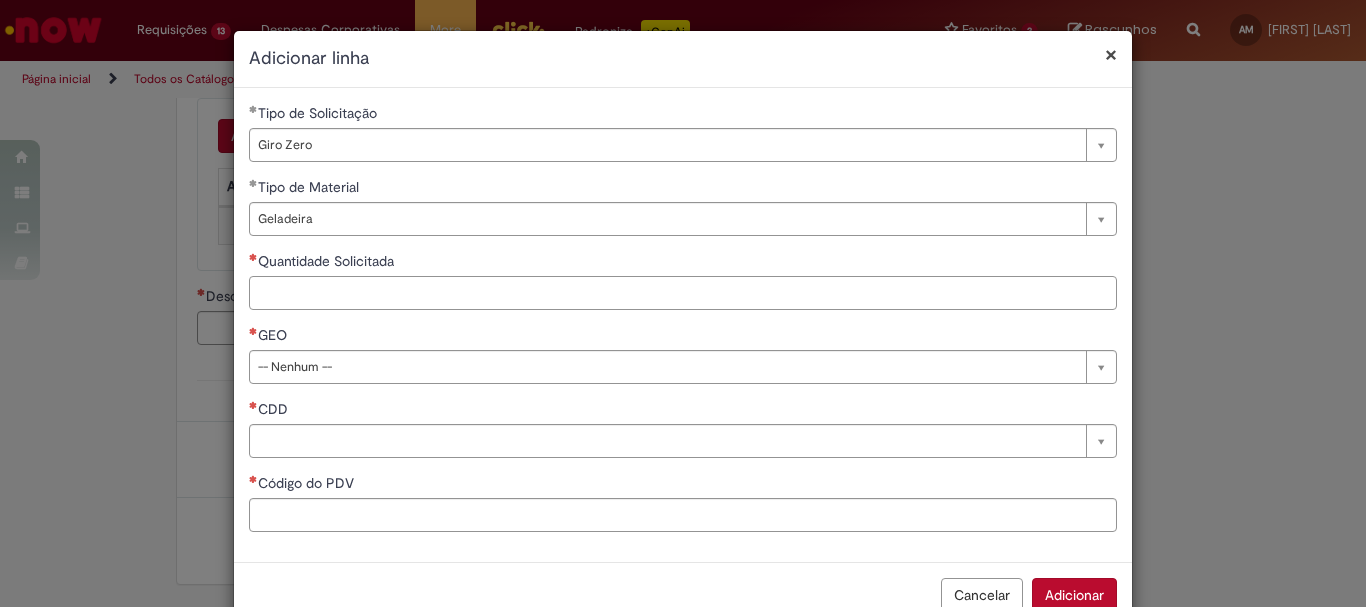 paste on "*****" 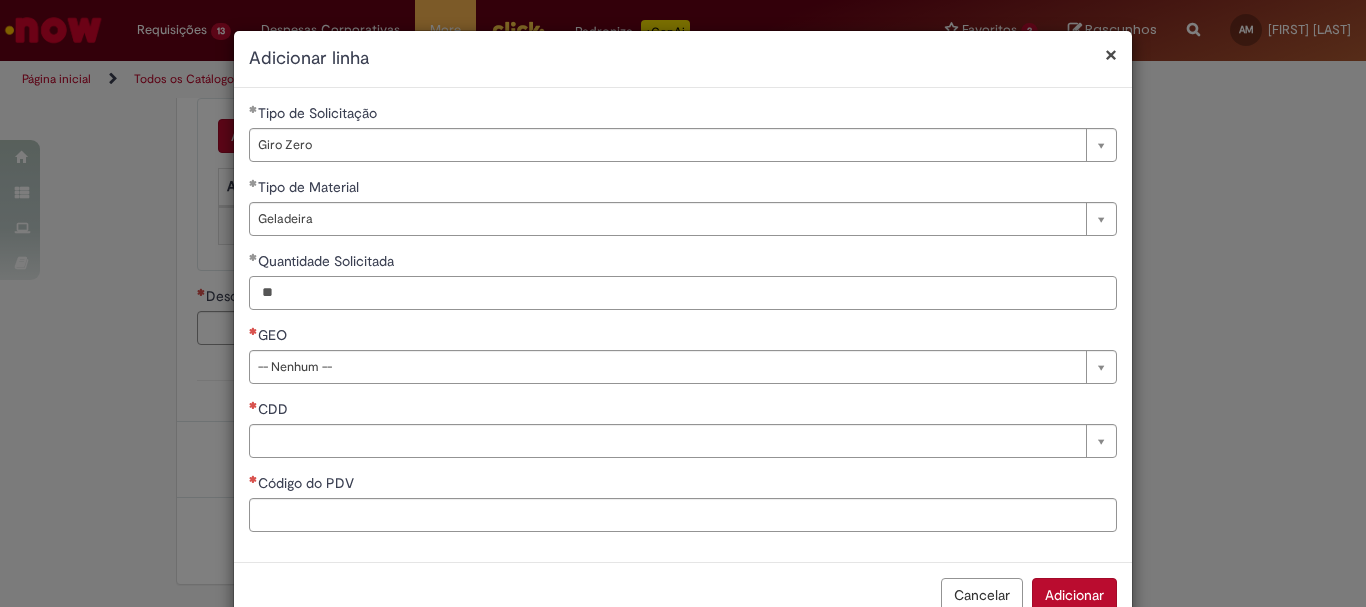 type on "*" 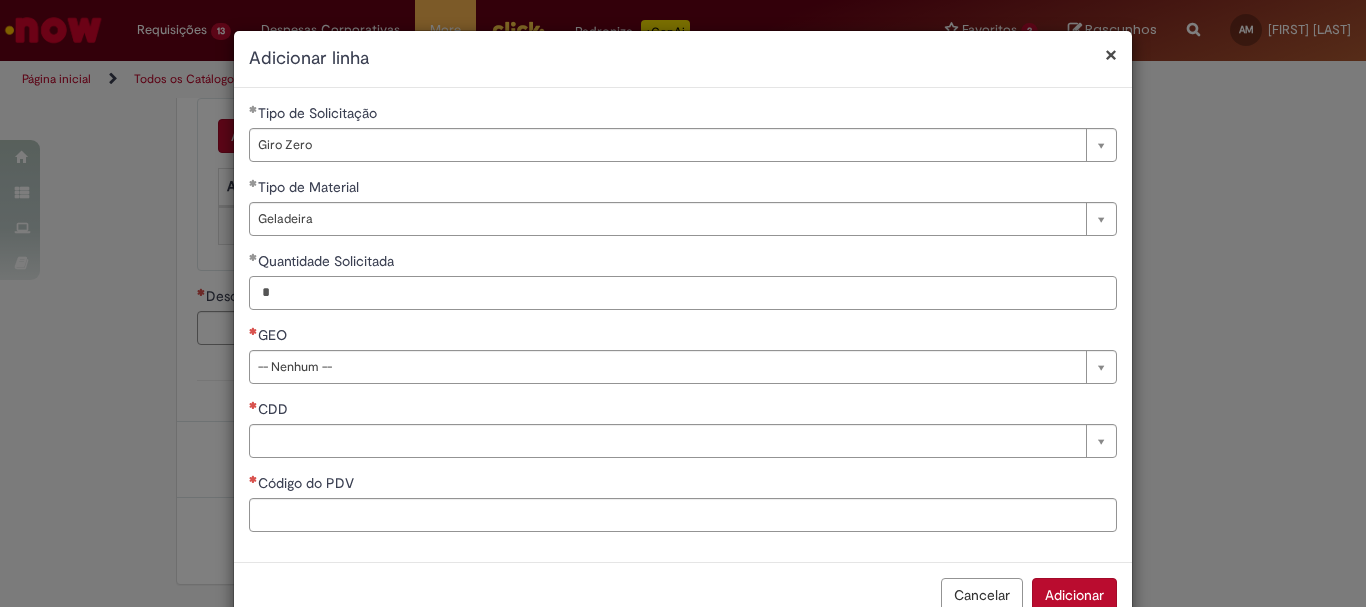 type on "*" 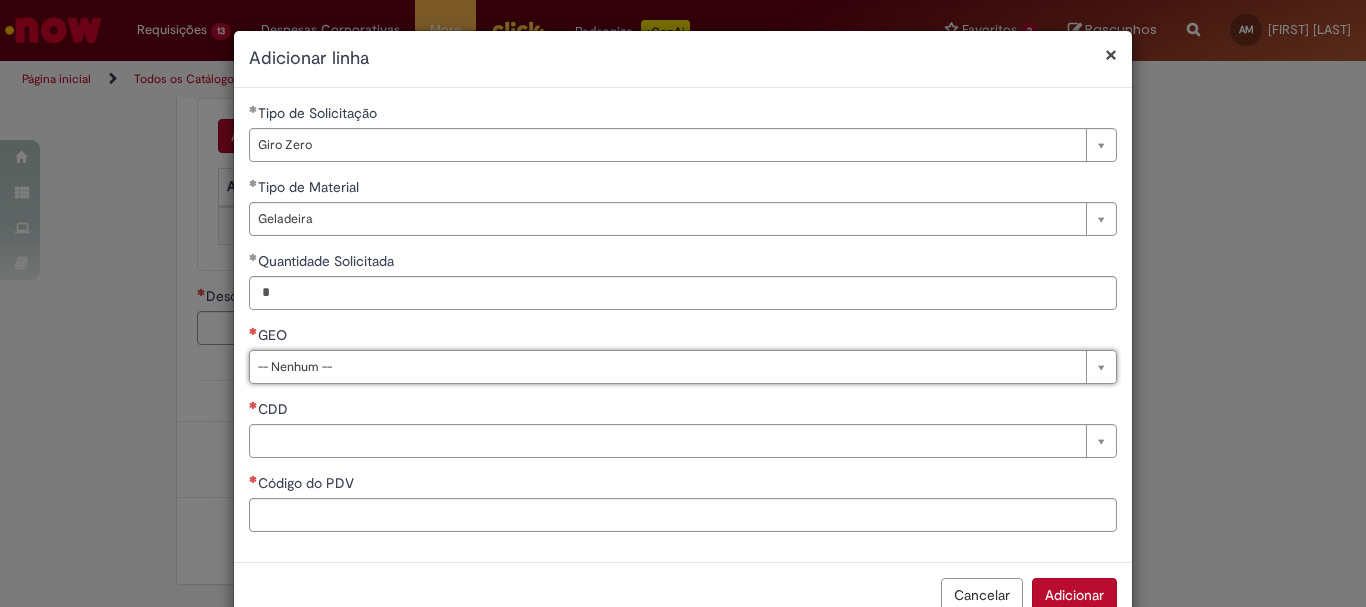 type on "*" 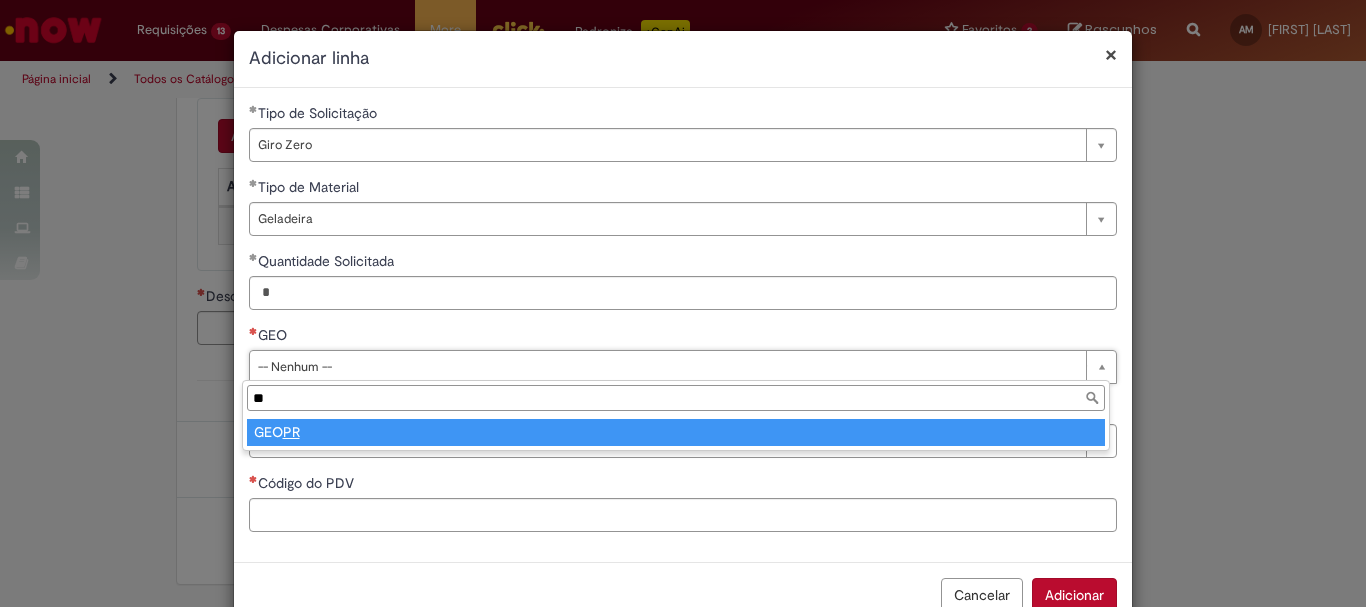 type on "**" 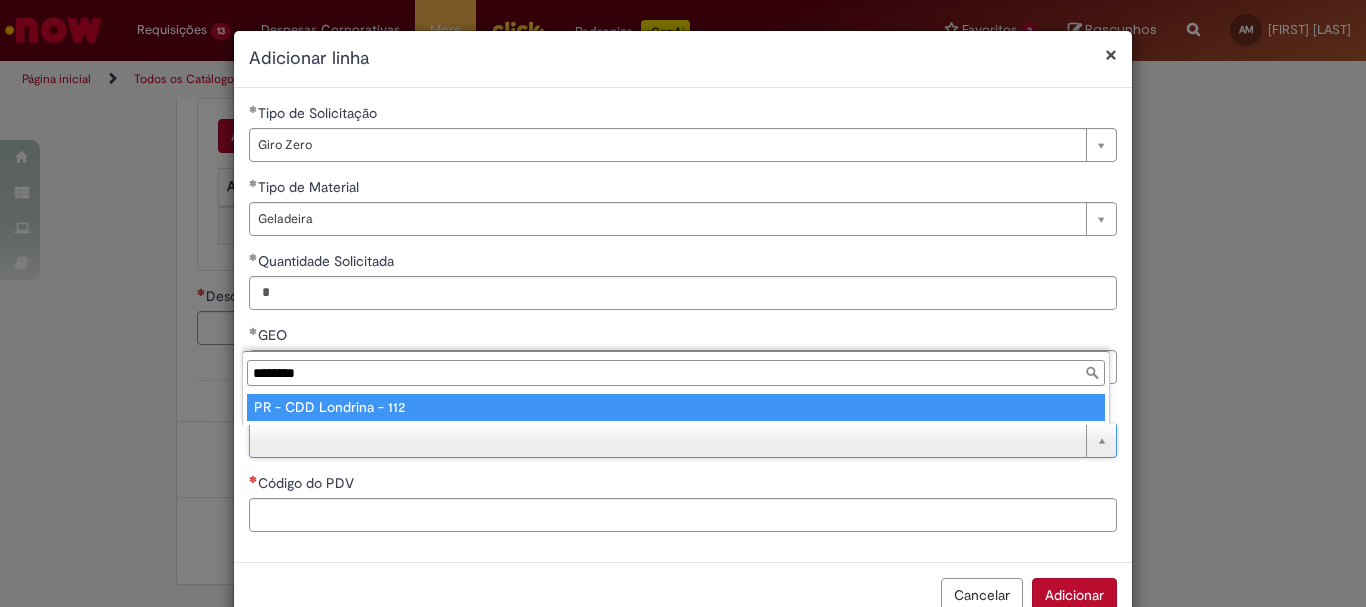 type on "********" 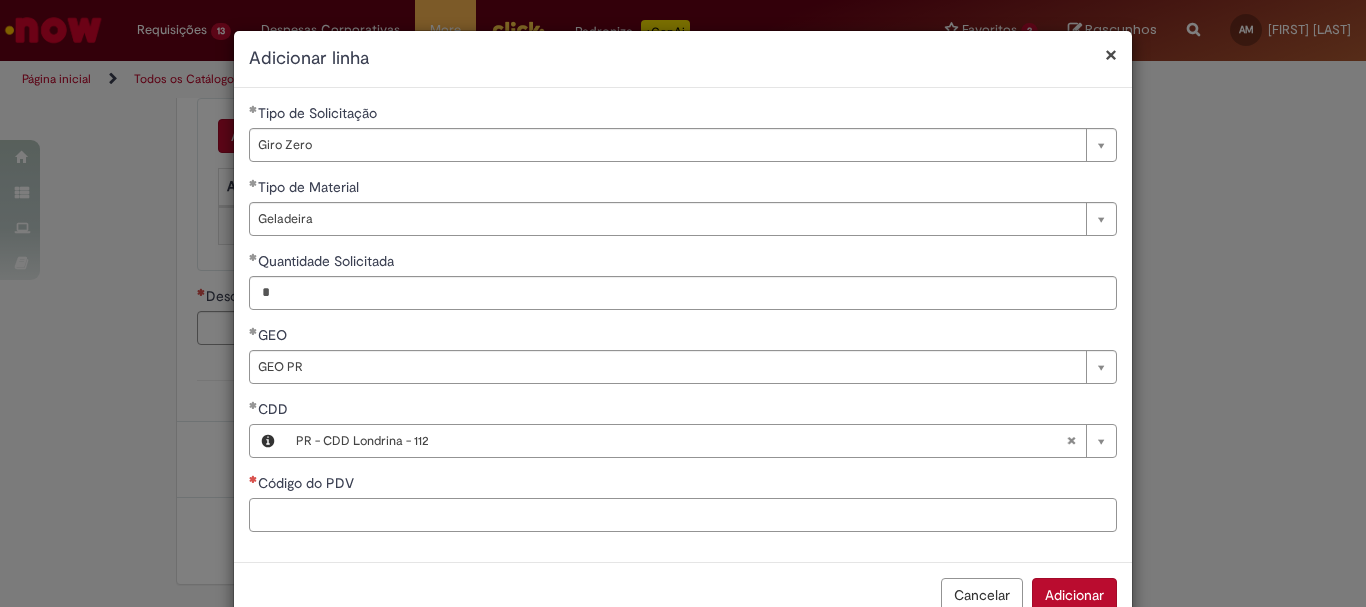click on "Código do PDV" at bounding box center (683, 515) 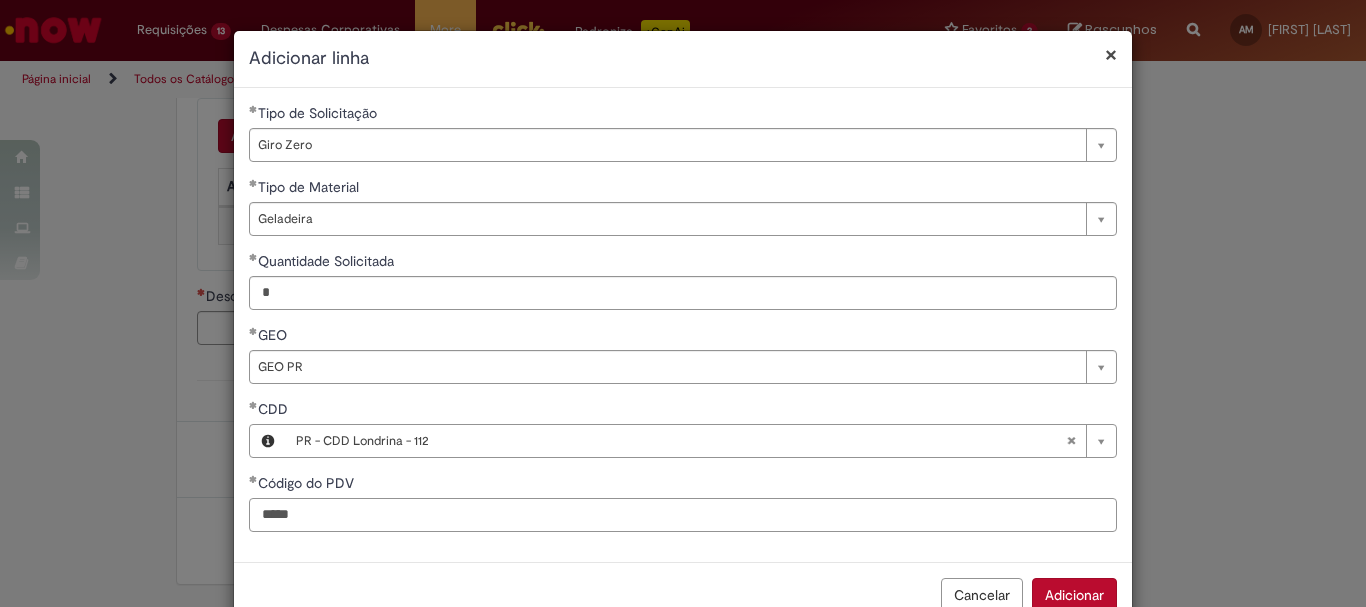 click on "*****" at bounding box center (683, 515) 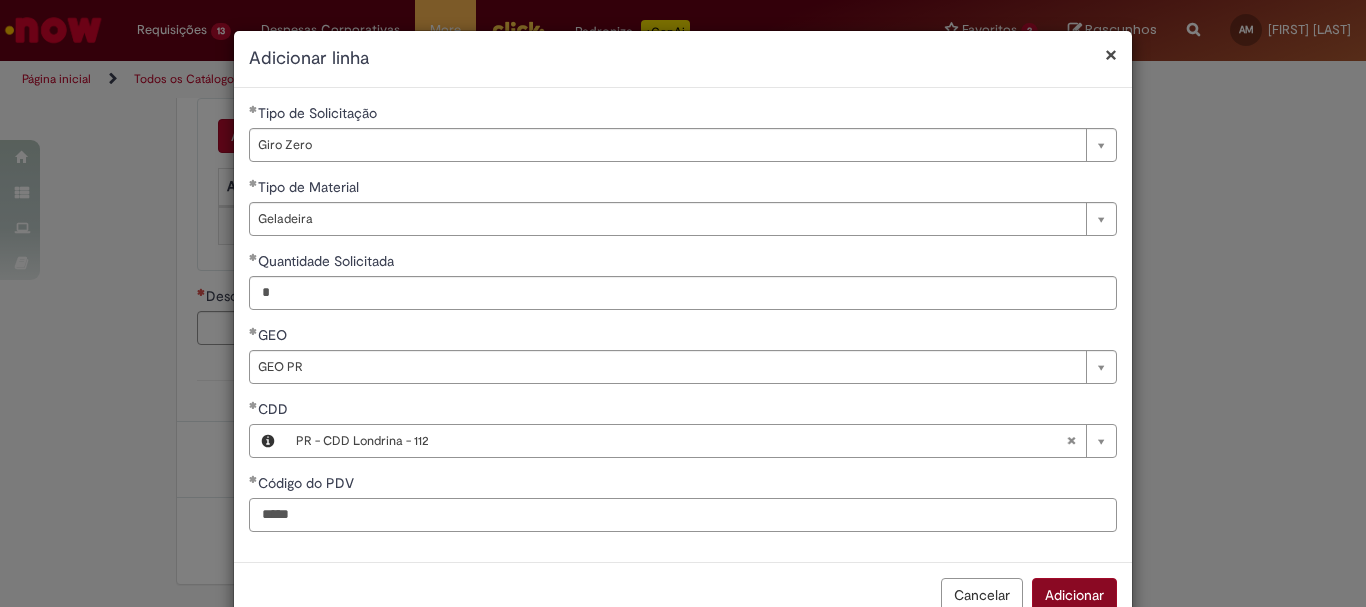 type on "*****" 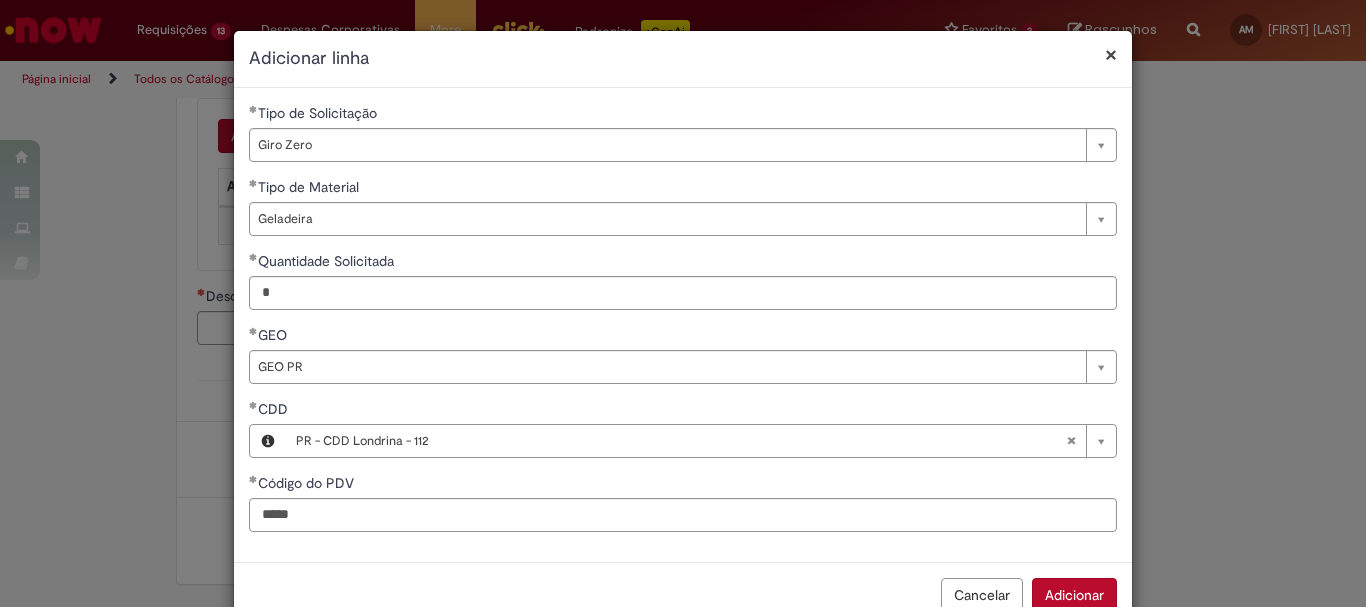 click on "Adicionar" at bounding box center [1074, 595] 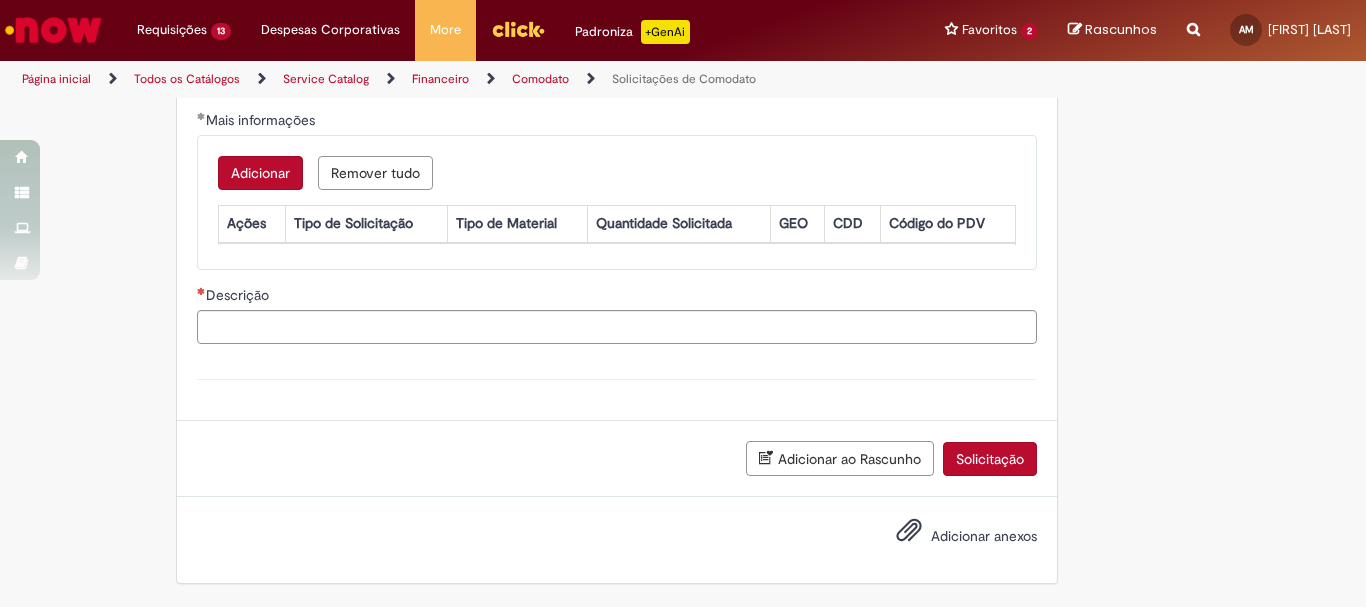 scroll, scrollTop: 5, scrollLeft: 0, axis: vertical 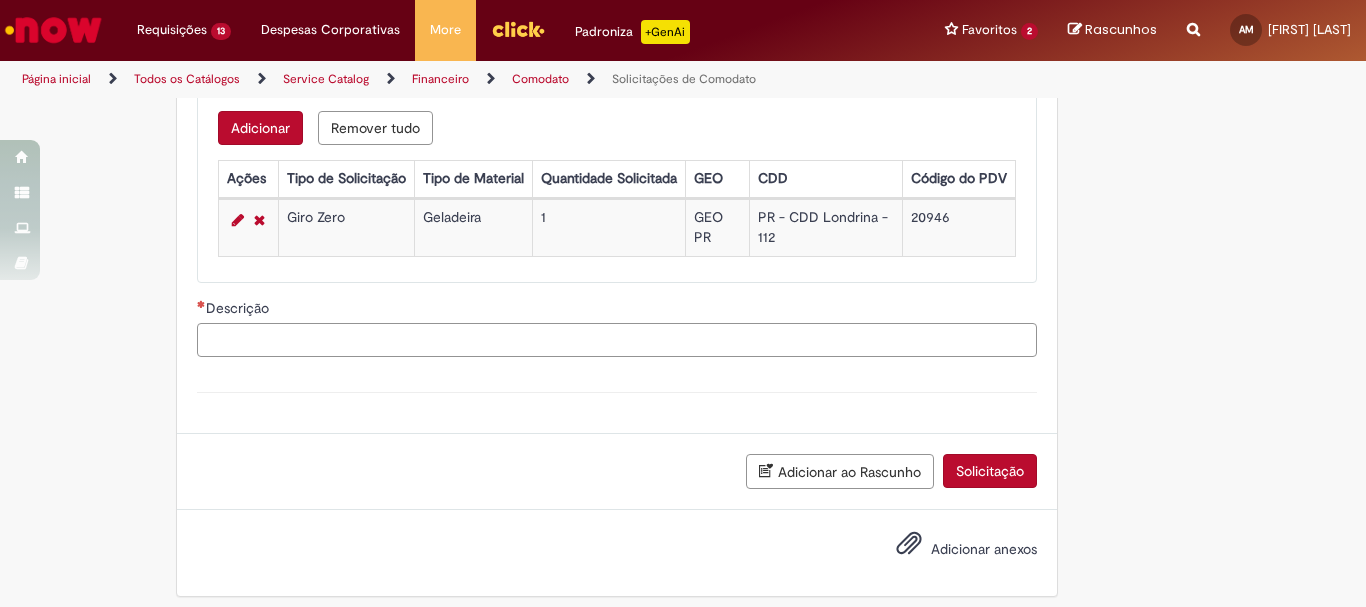 click on "Descrição" at bounding box center (617, 340) 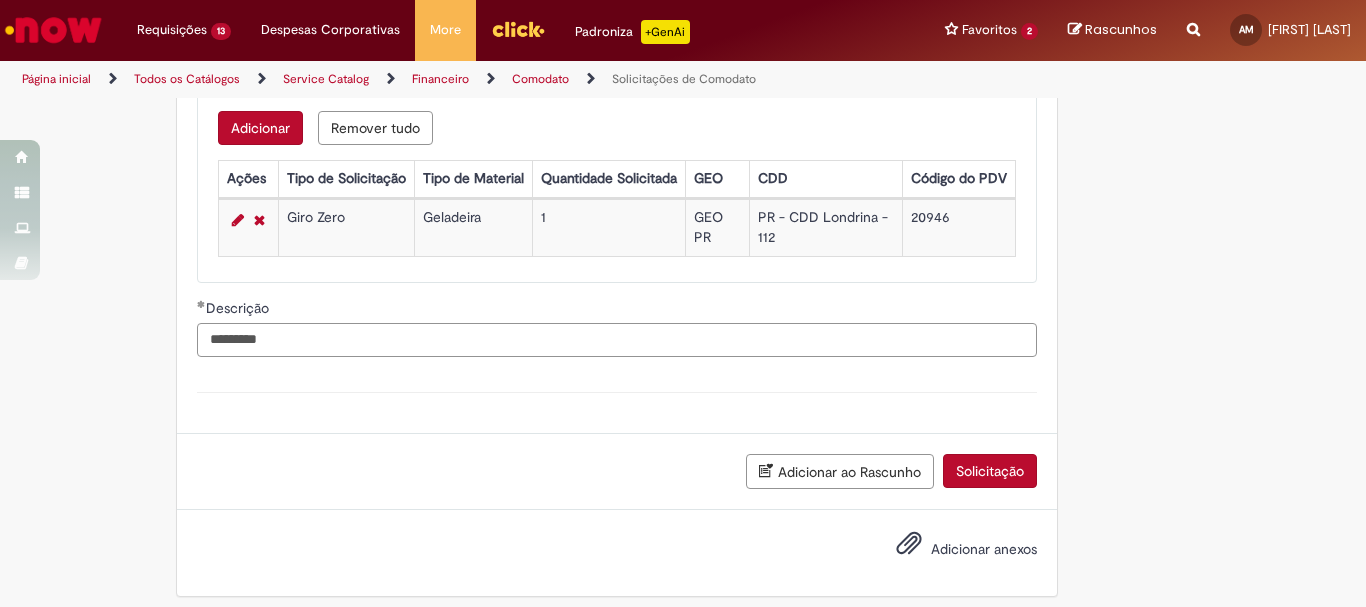 paste on "**********" 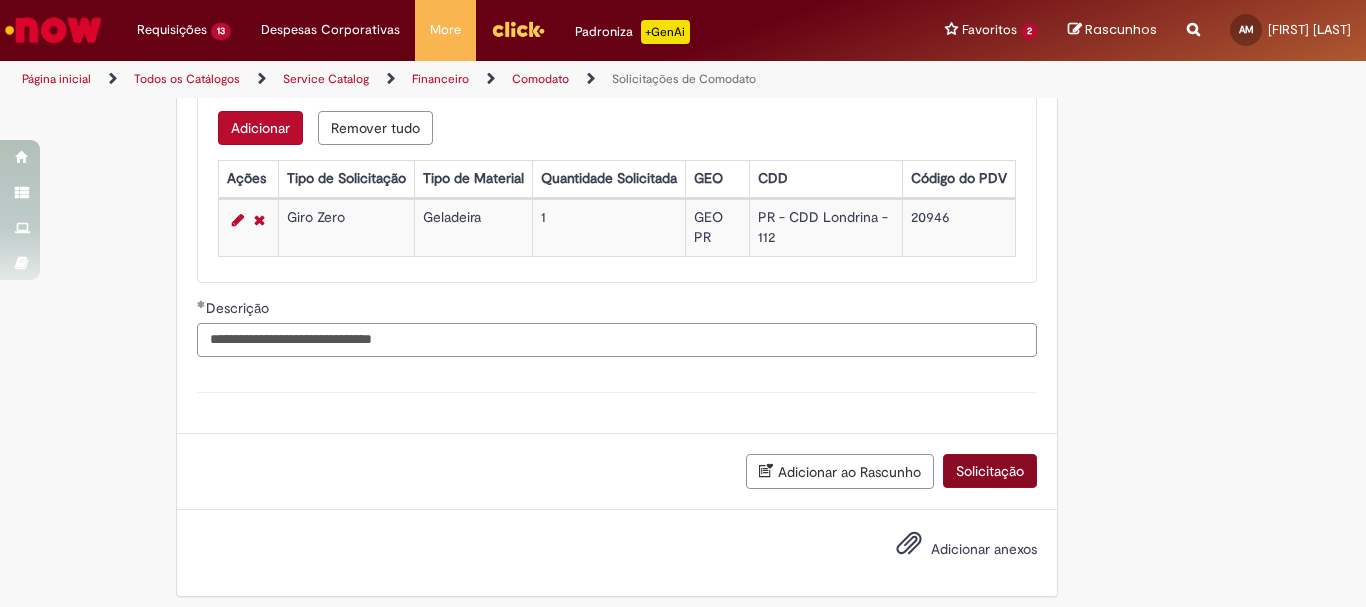 type on "**********" 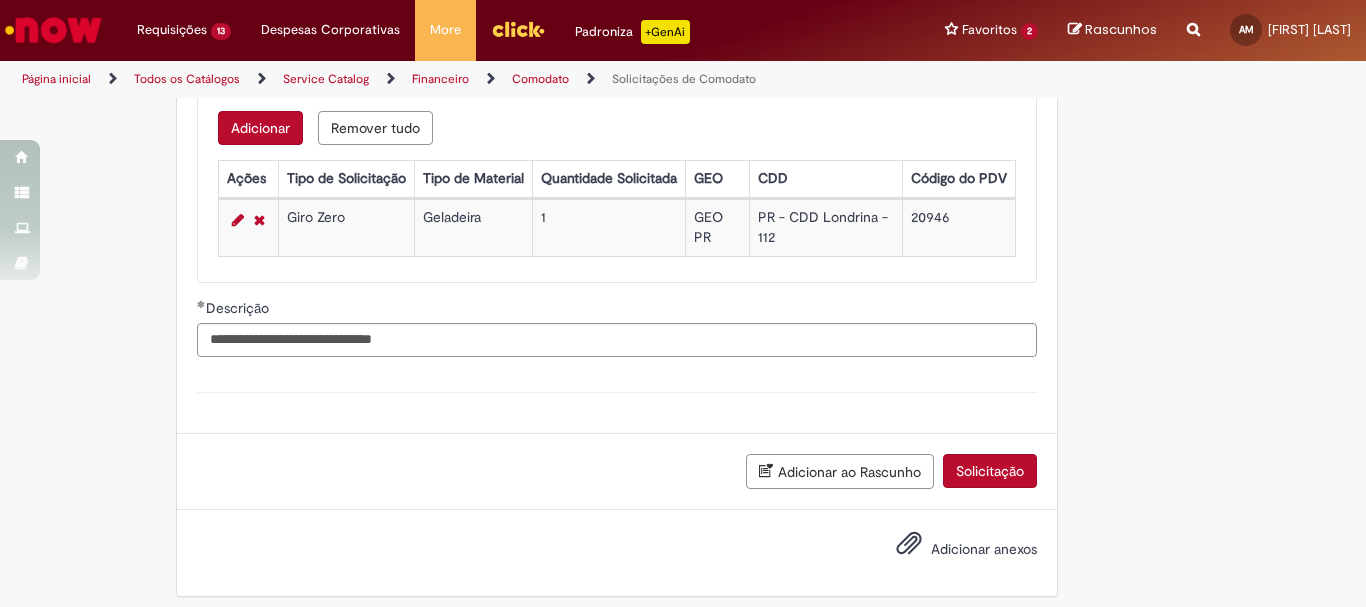 click on "Solicitação" at bounding box center (990, 471) 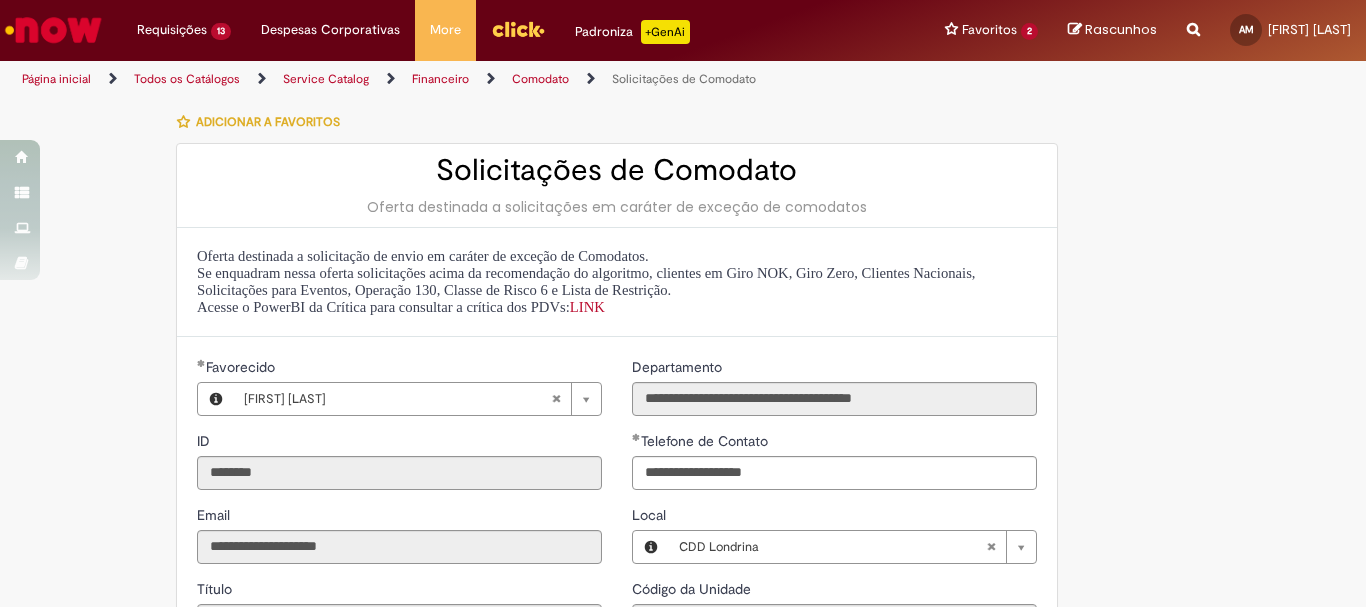 scroll, scrollTop: 600, scrollLeft: 0, axis: vertical 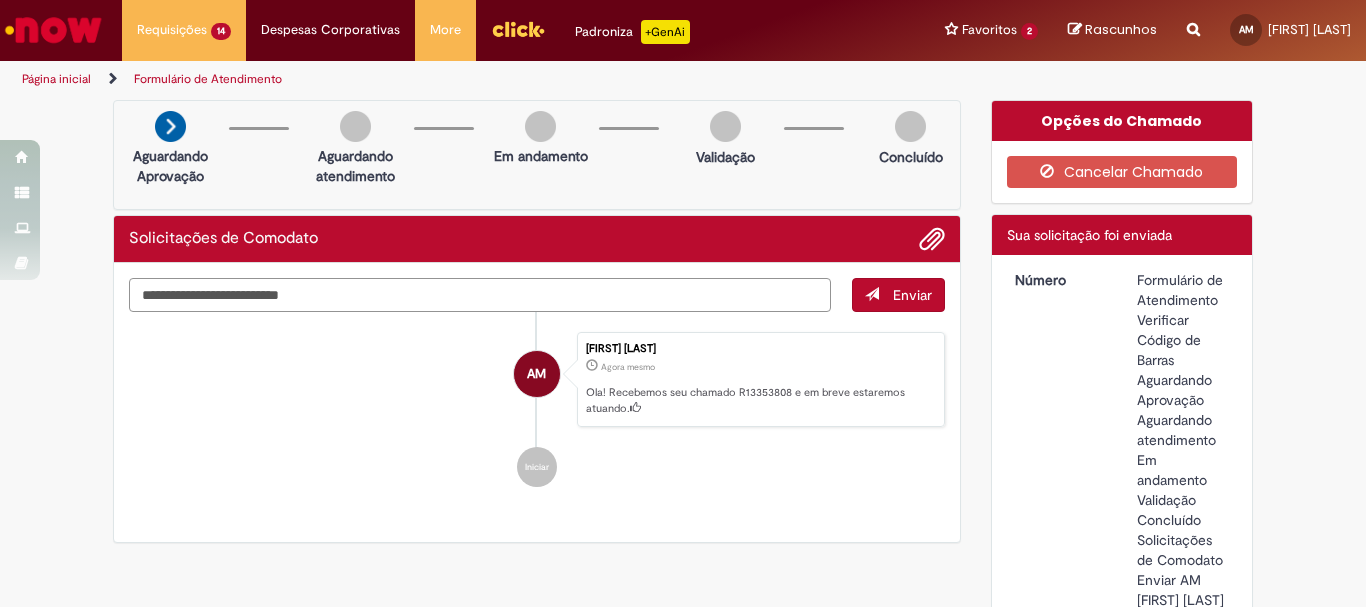 click at bounding box center (480, 295) 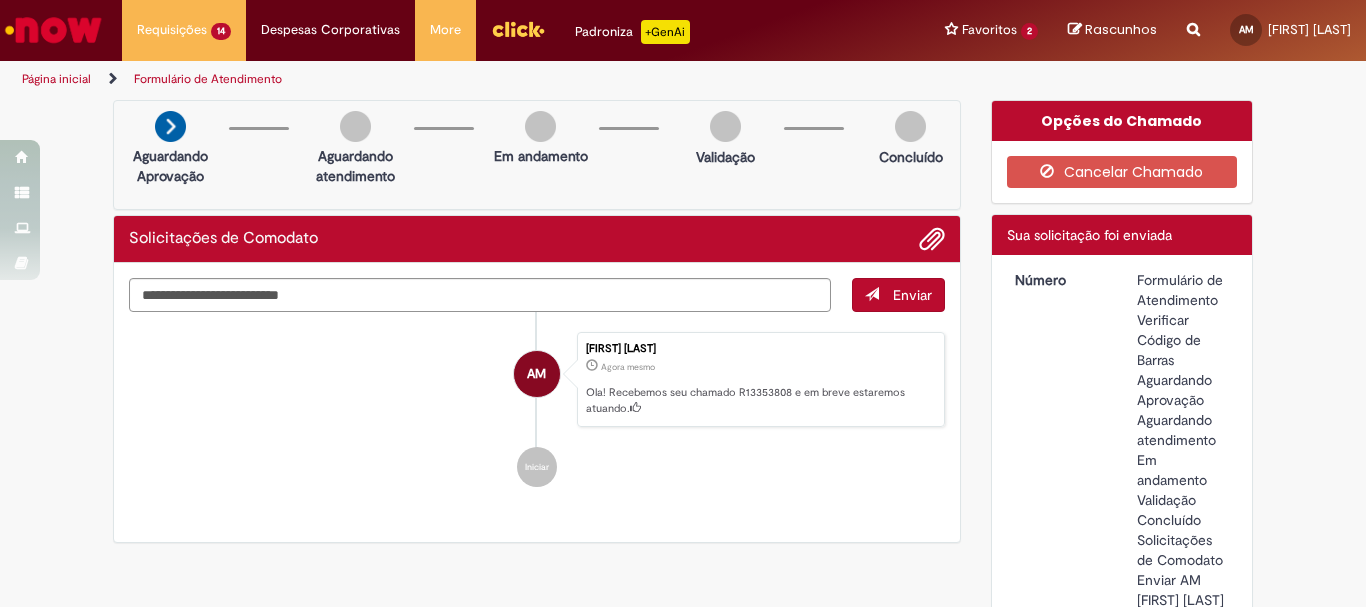 click on "Formulário de Atendimento
Verificar Código de Barras
Aguardando Aprovação
Aguardando atendimento
Em andamento
Validação
Concluído
Solicitações de Comodato
Enviar
AM
[FIRST] [LAST]
[TIME] atrás [TIME] atrás
Ola! Recebemos seu chamado R13353808 e em breve estaremos atuando.
Iniciar" at bounding box center [1183, 540] 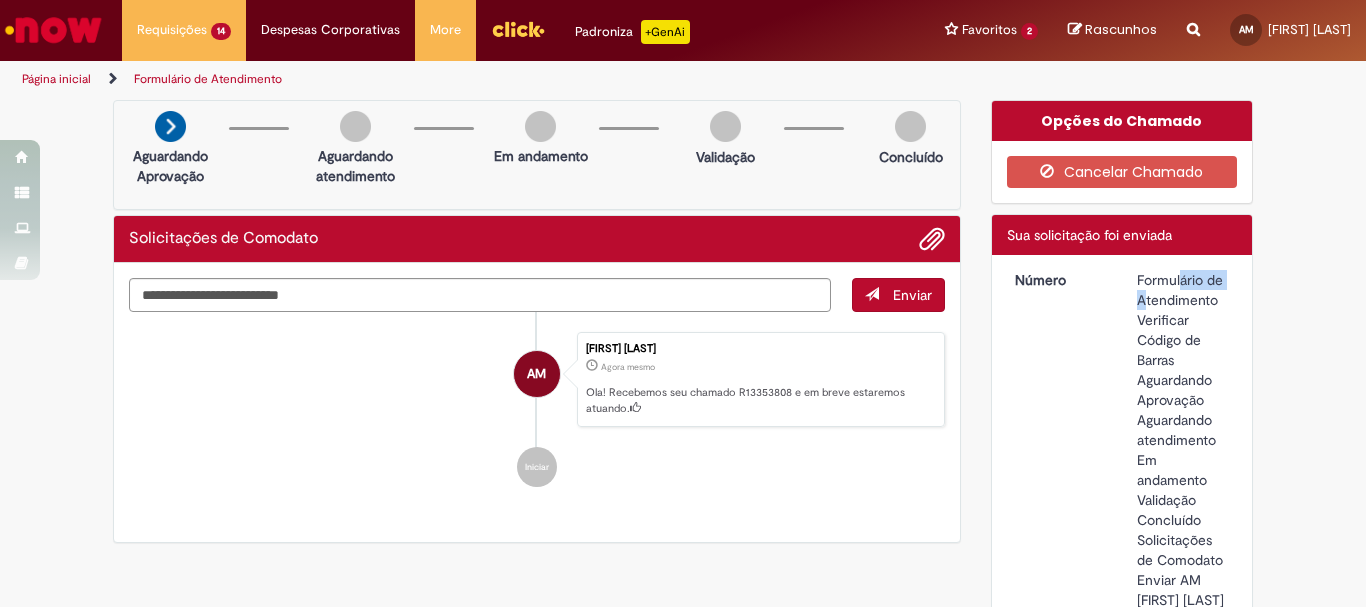 click on "Formulário de Atendimento
Verificar Código de Barras
Aguardando Aprovação
Aguardando atendimento
Em andamento
Validação
Concluído
Solicitações de Comodato
Enviar
AM
[FIRST] [LAST]
[TIME] atrás [TIME] atrás
Ola! Recebemos seu chamado R13353808 e em breve estaremos atuando.
Iniciar" at bounding box center (1183, 540) 